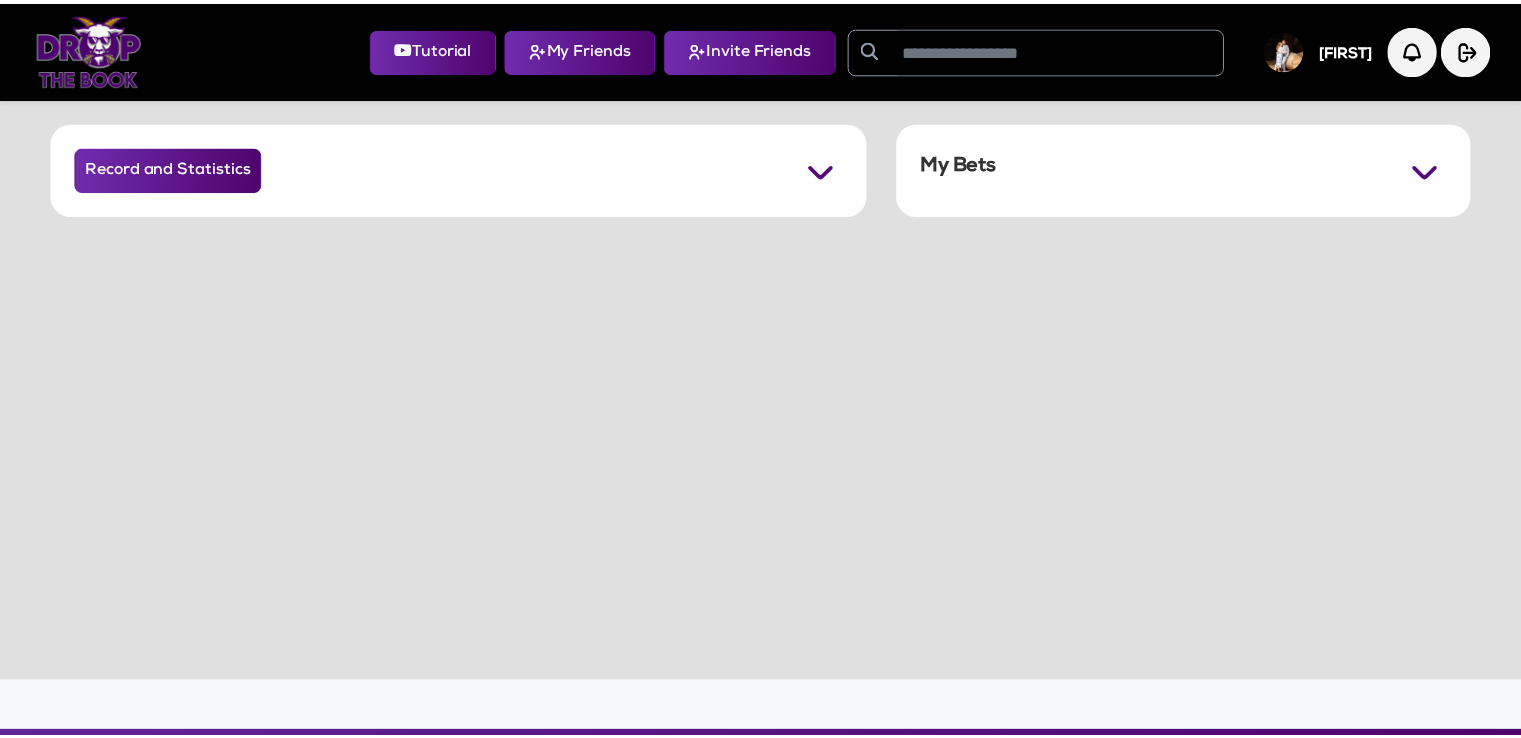 scroll, scrollTop: 0, scrollLeft: 0, axis: both 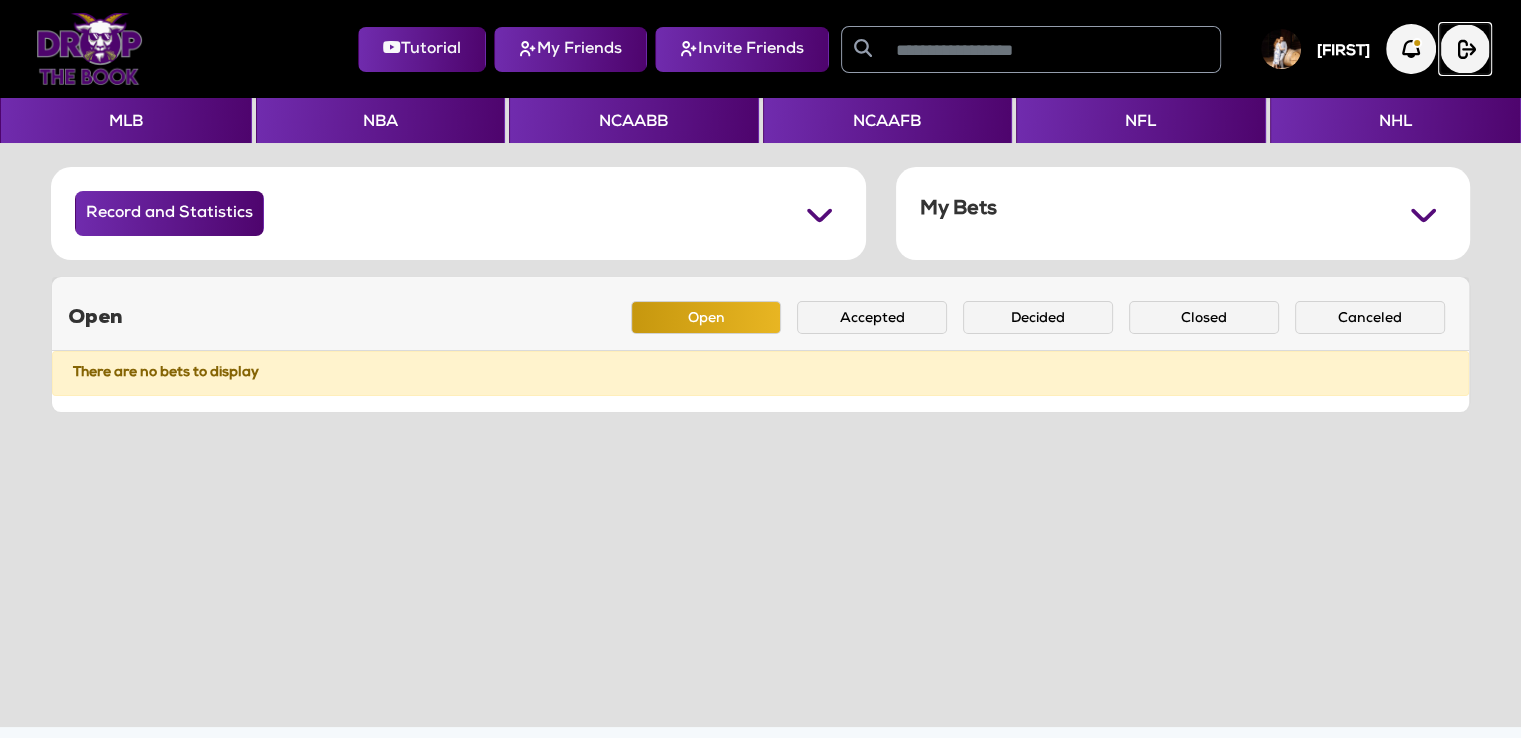 click at bounding box center (1465, 49) 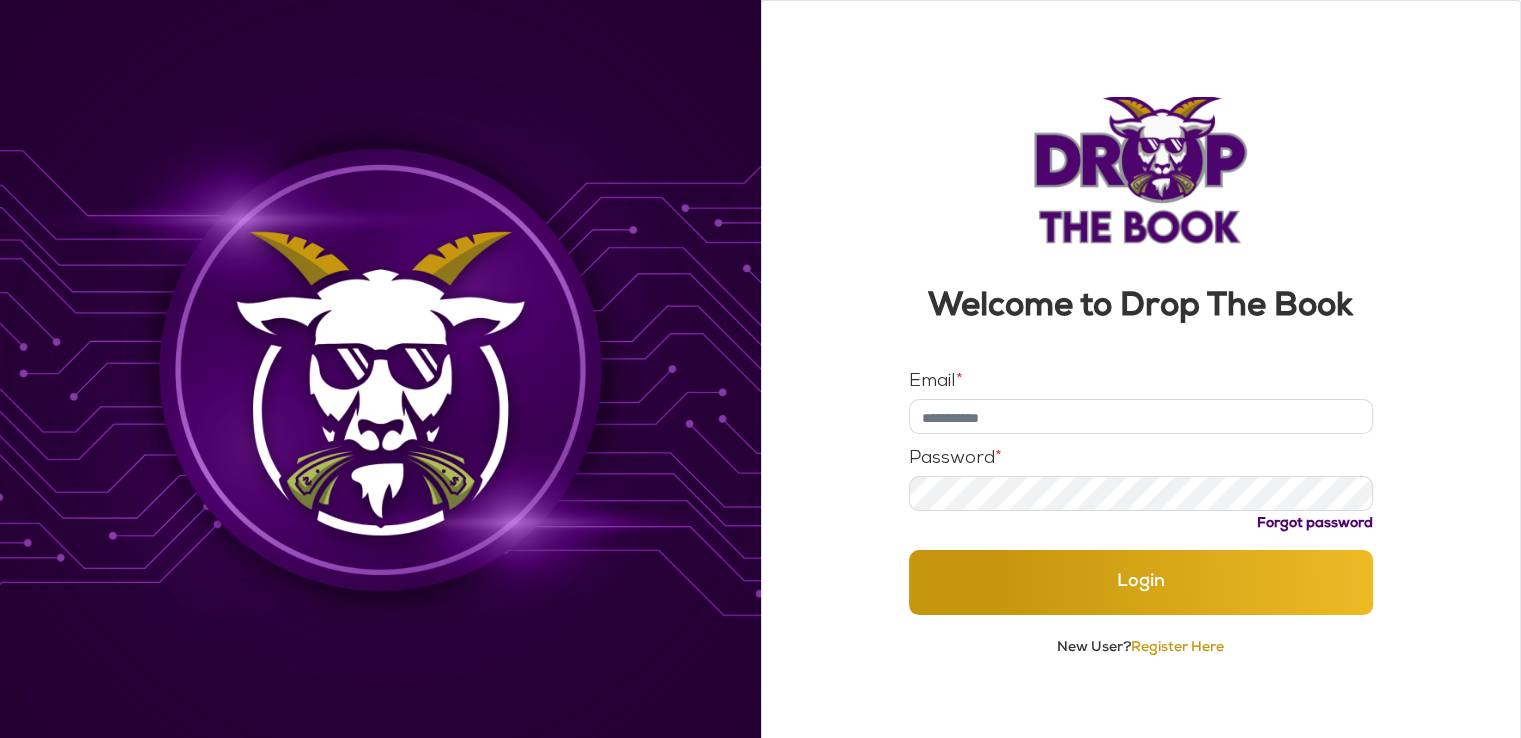 type on "**********" 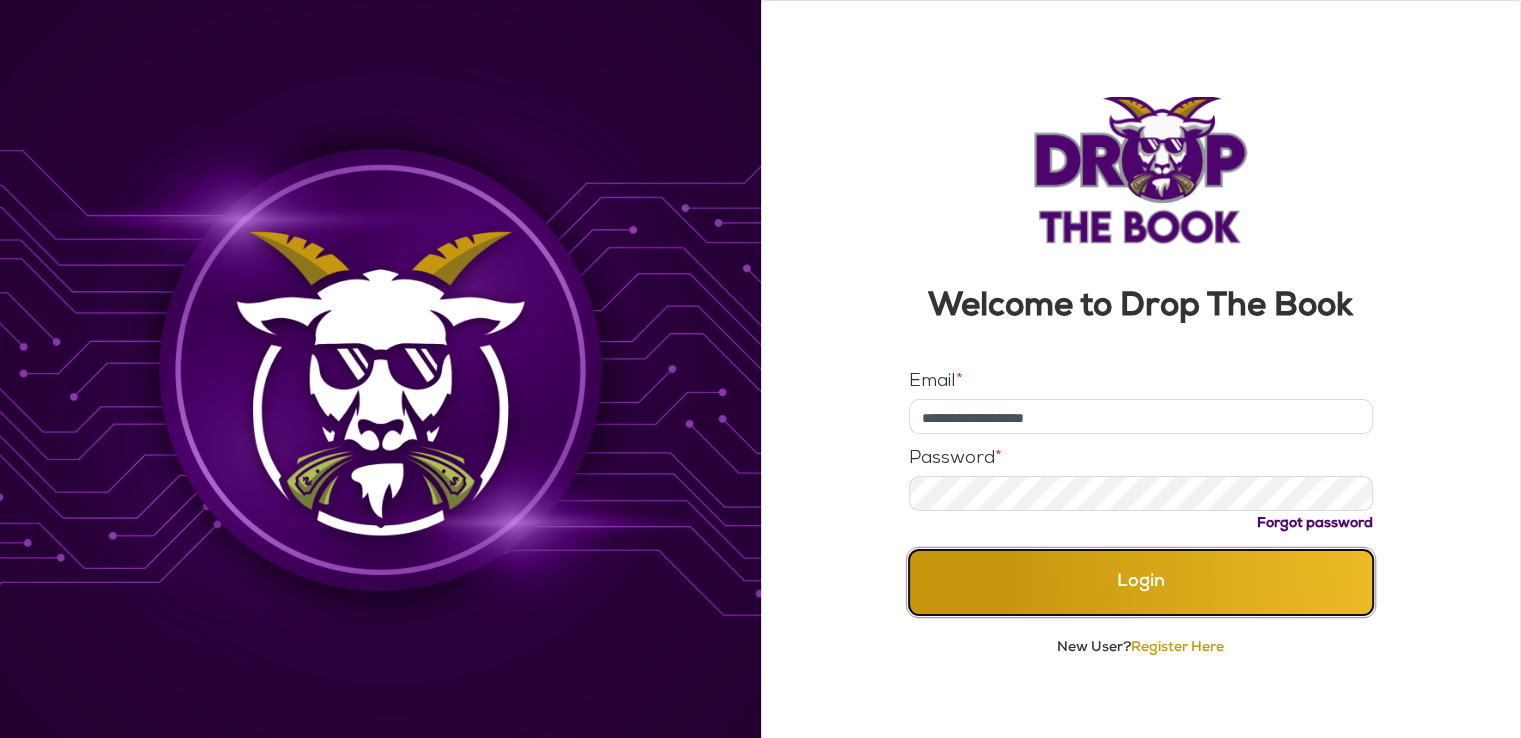 click on "Login" at bounding box center (1141, 582) 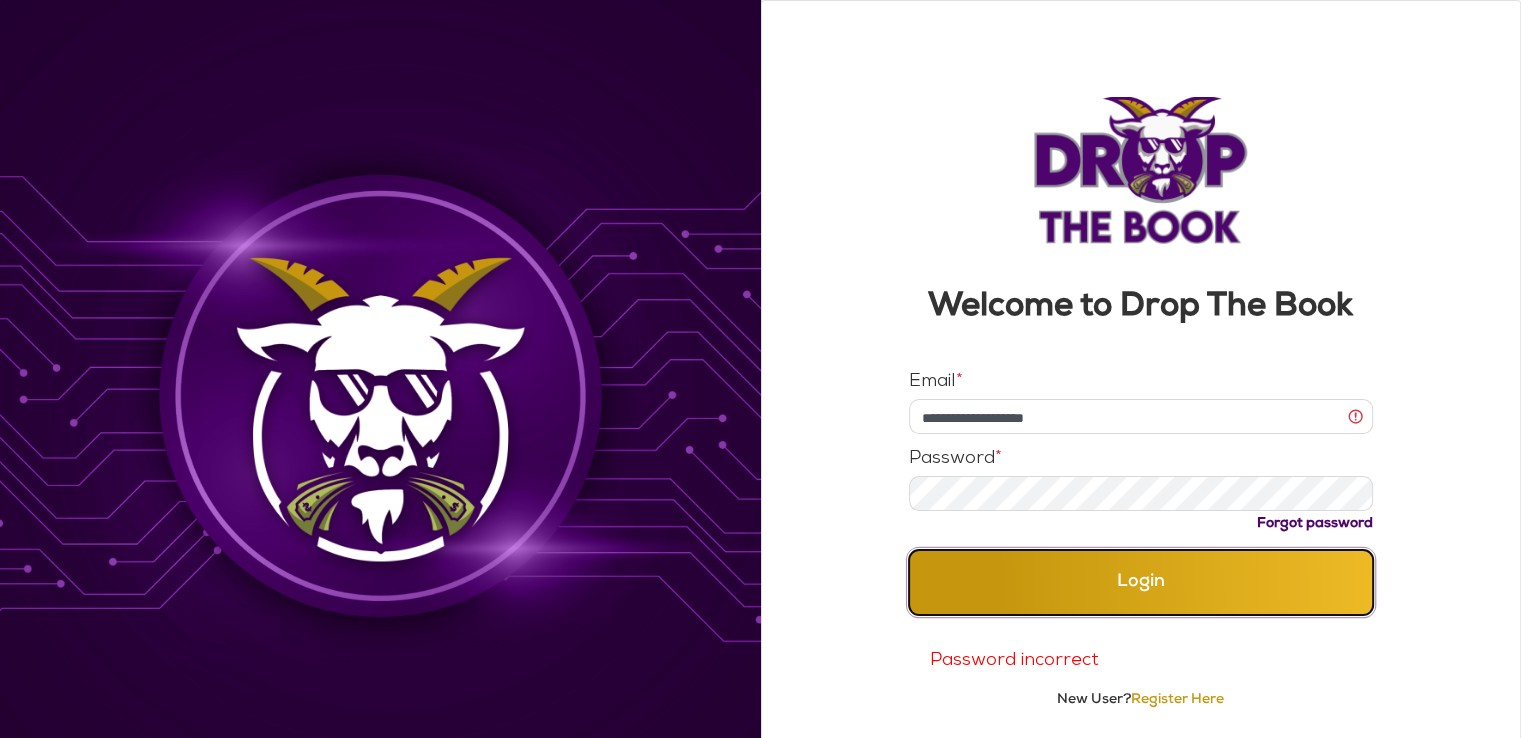 click on "Login" at bounding box center (1141, 582) 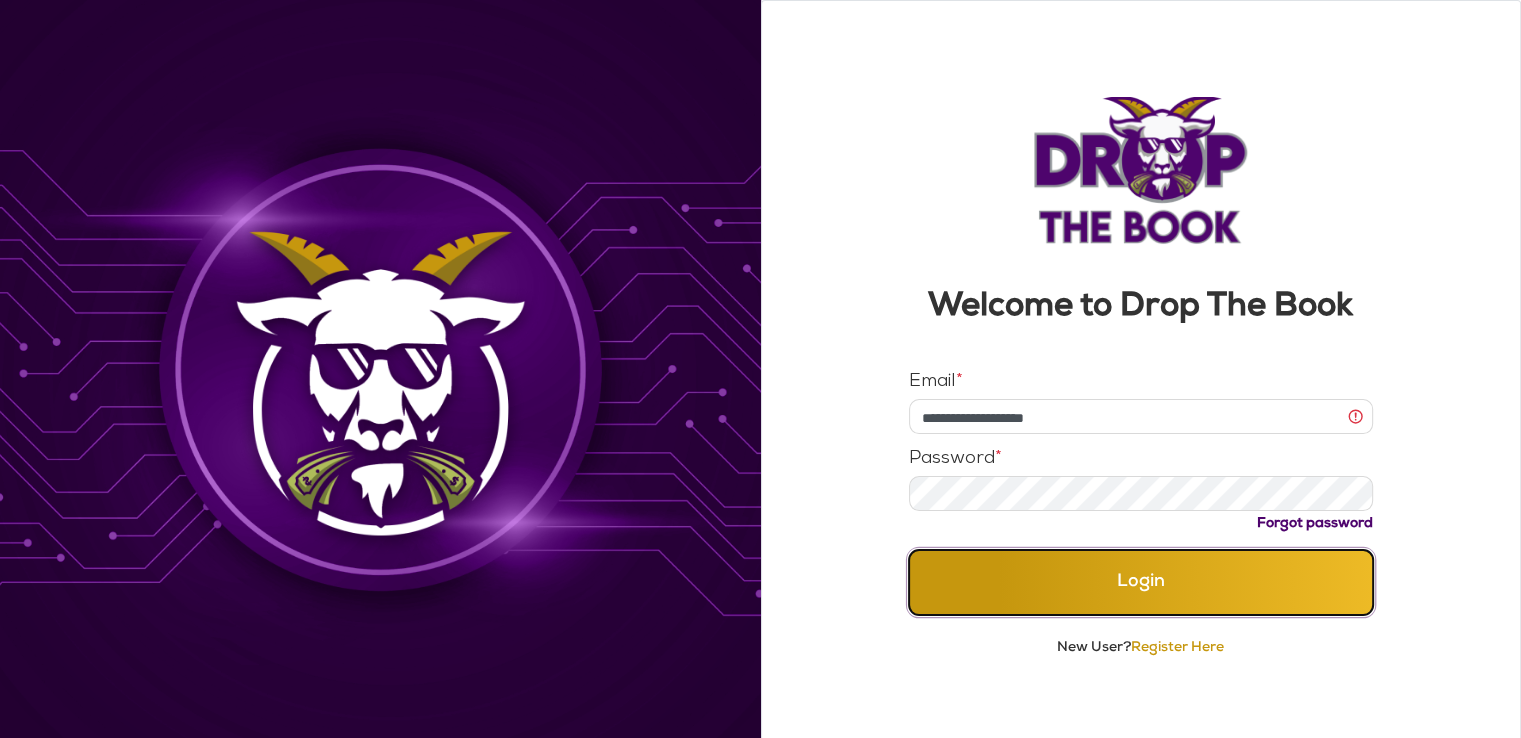click on "Login" at bounding box center (1141, 582) 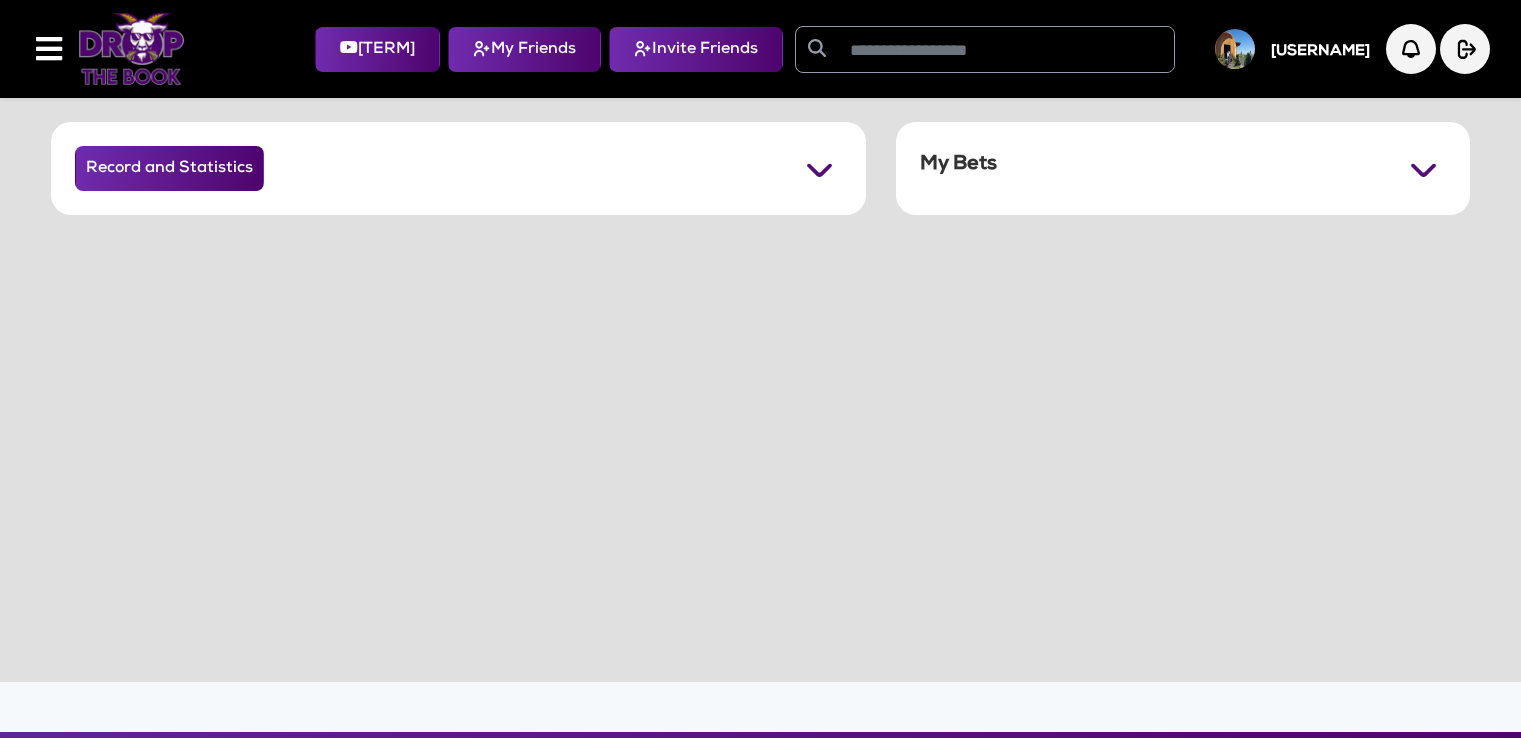 scroll, scrollTop: 0, scrollLeft: 0, axis: both 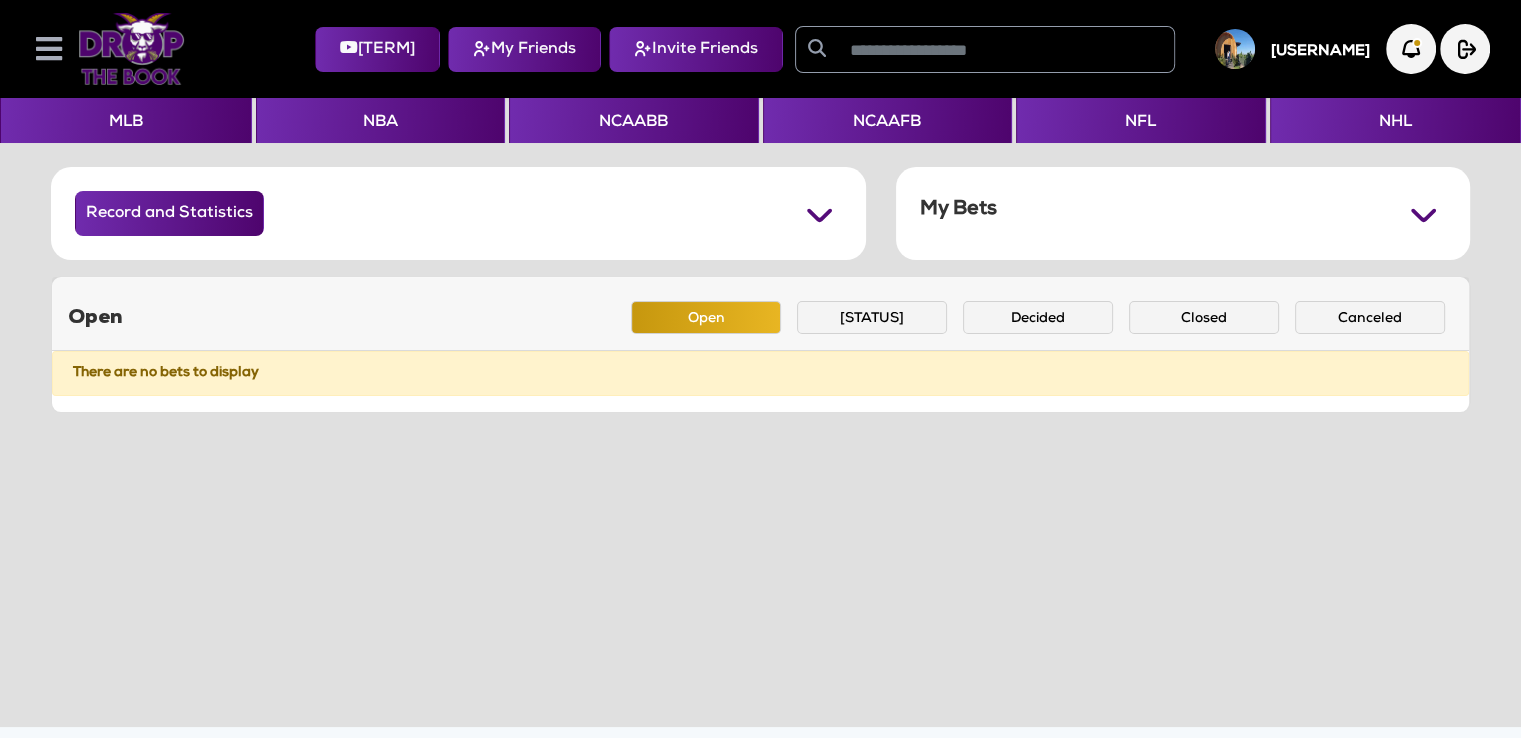 click at bounding box center [49, 49] 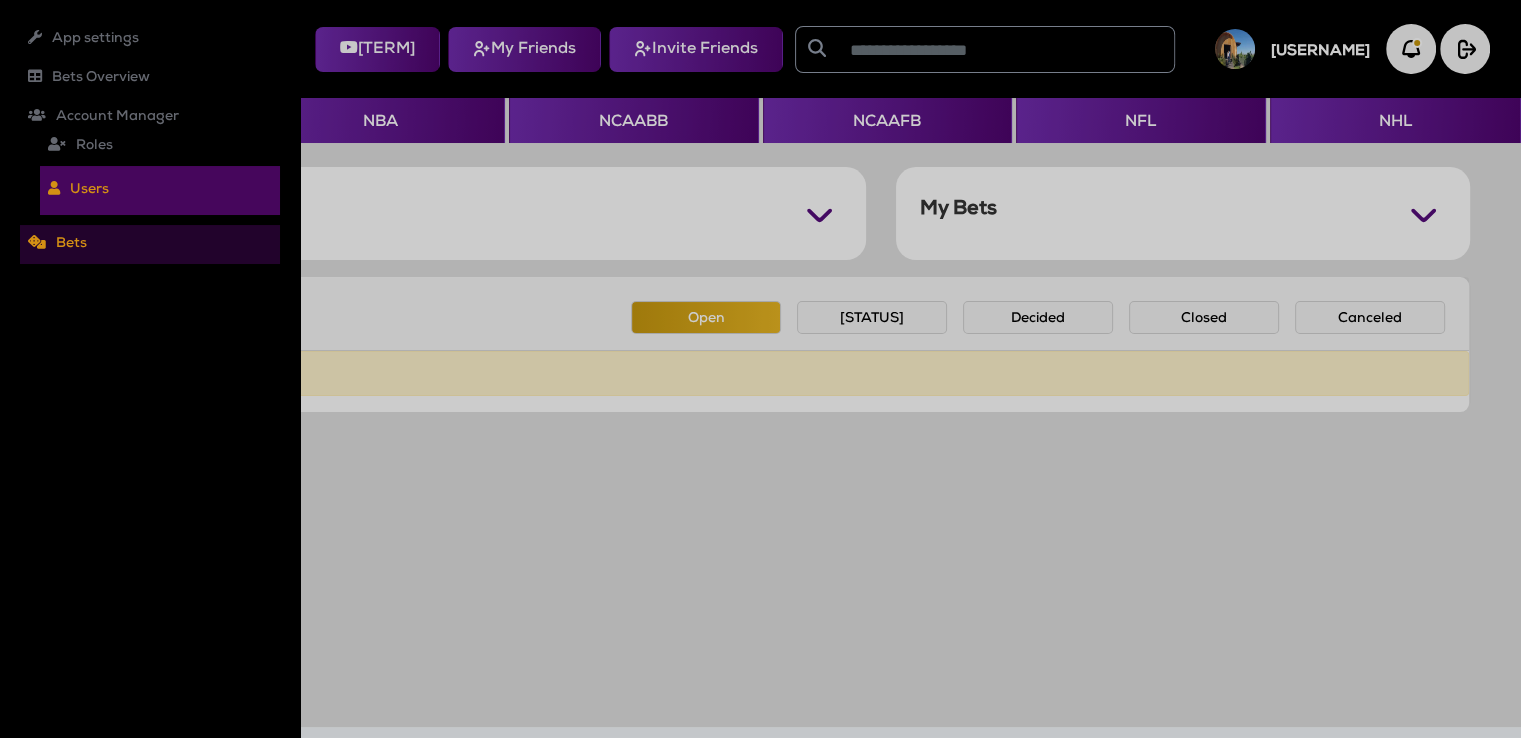 click on "Bets" at bounding box center [150, 39] 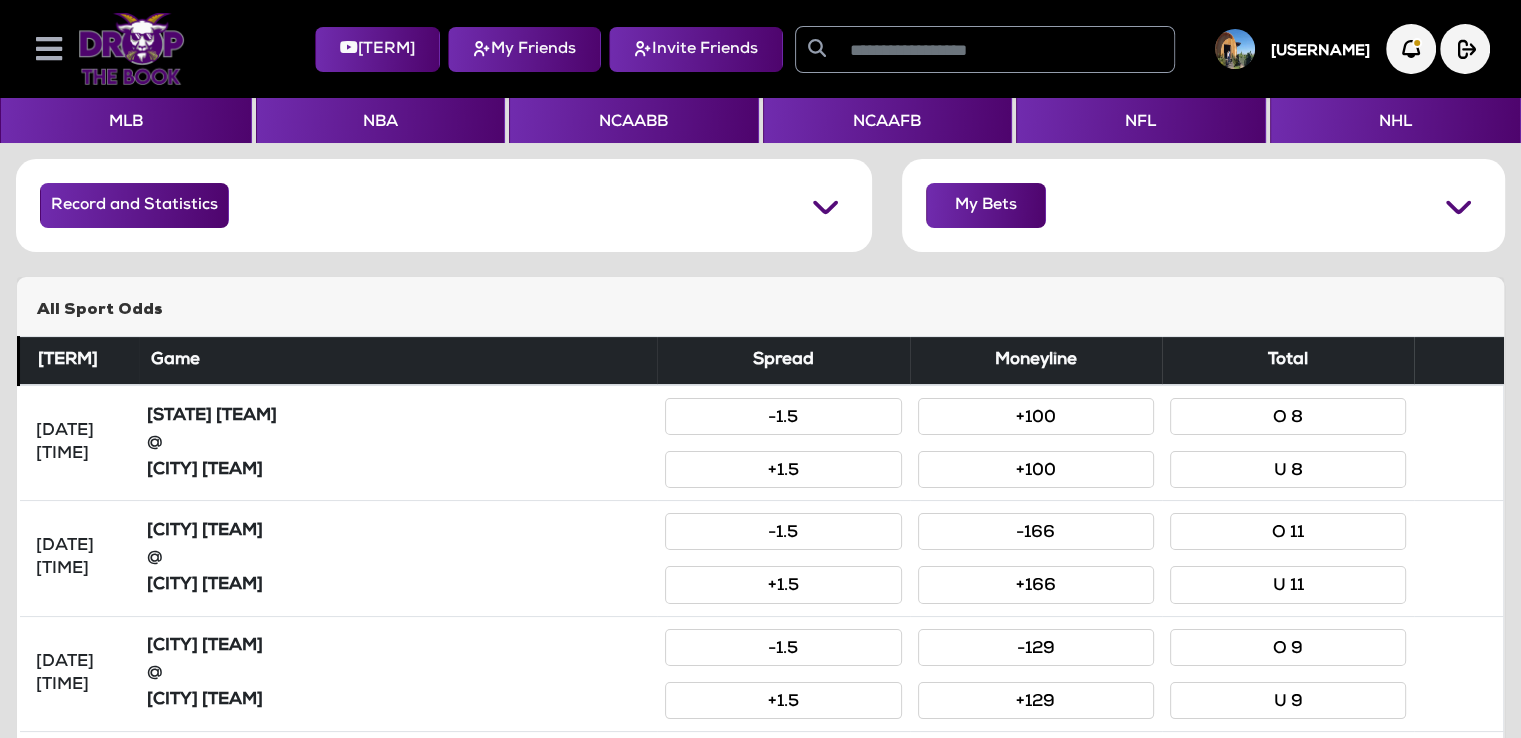 click at bounding box center (49, 49) 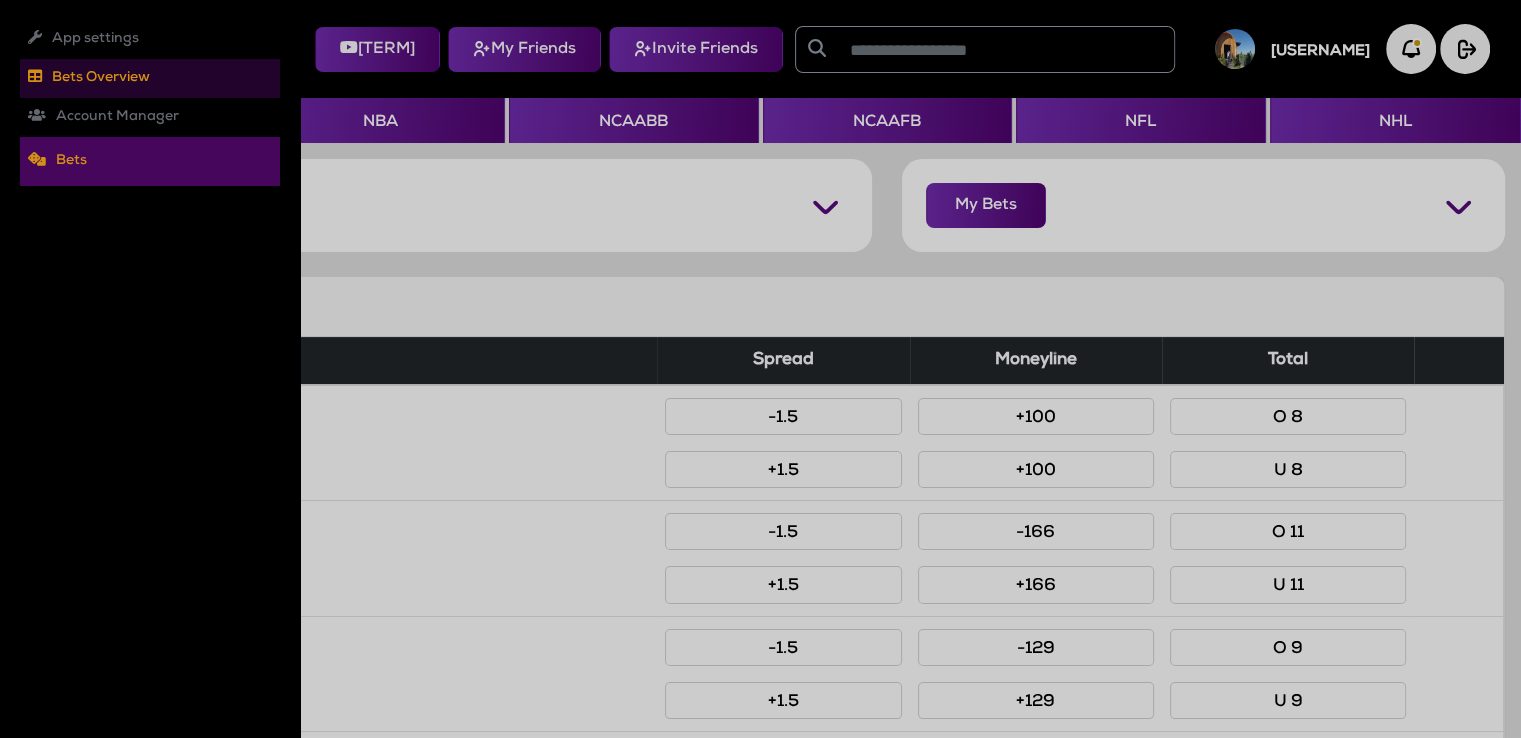 click on "Bets Overview" at bounding box center (150, 39) 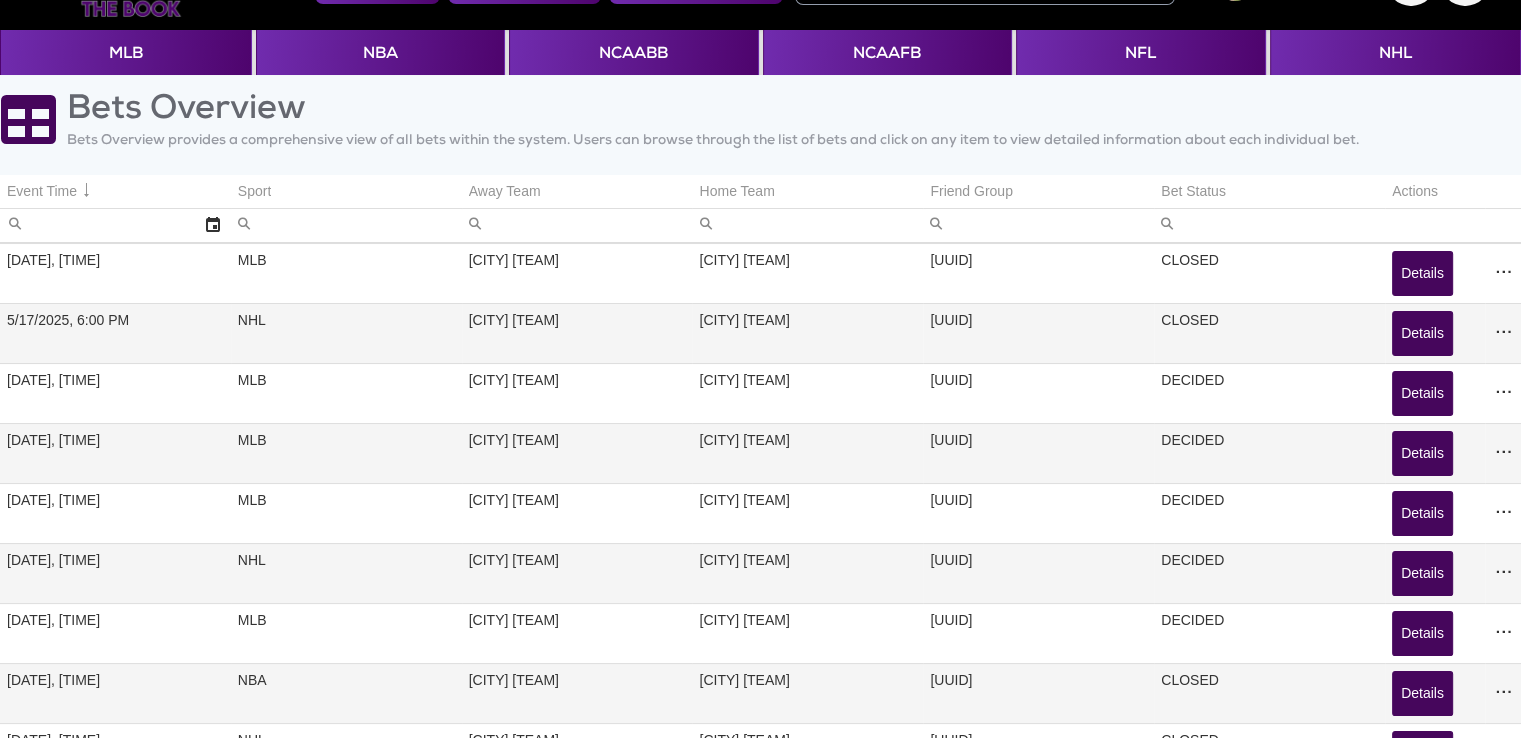 scroll, scrollTop: 0, scrollLeft: 0, axis: both 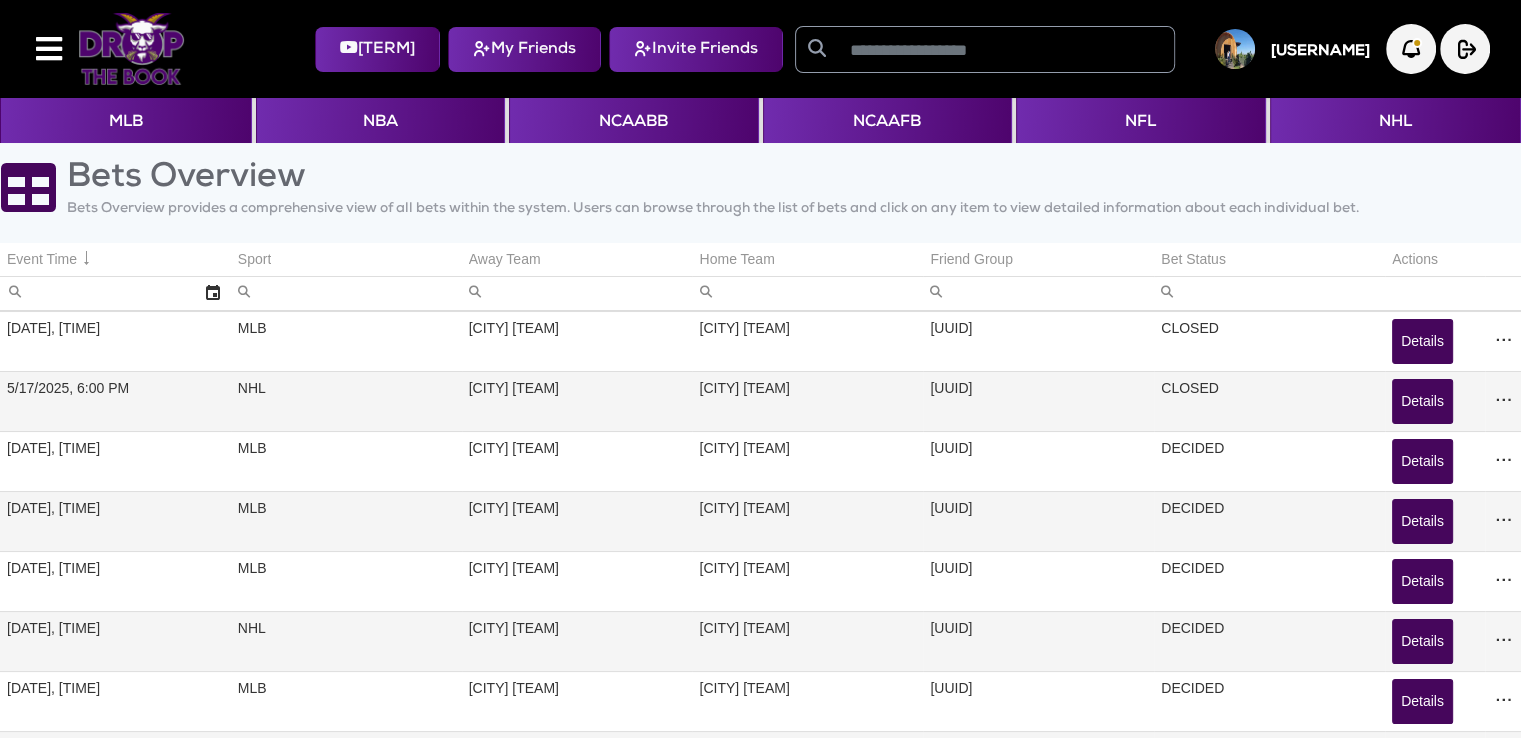 click at bounding box center (87, 258) 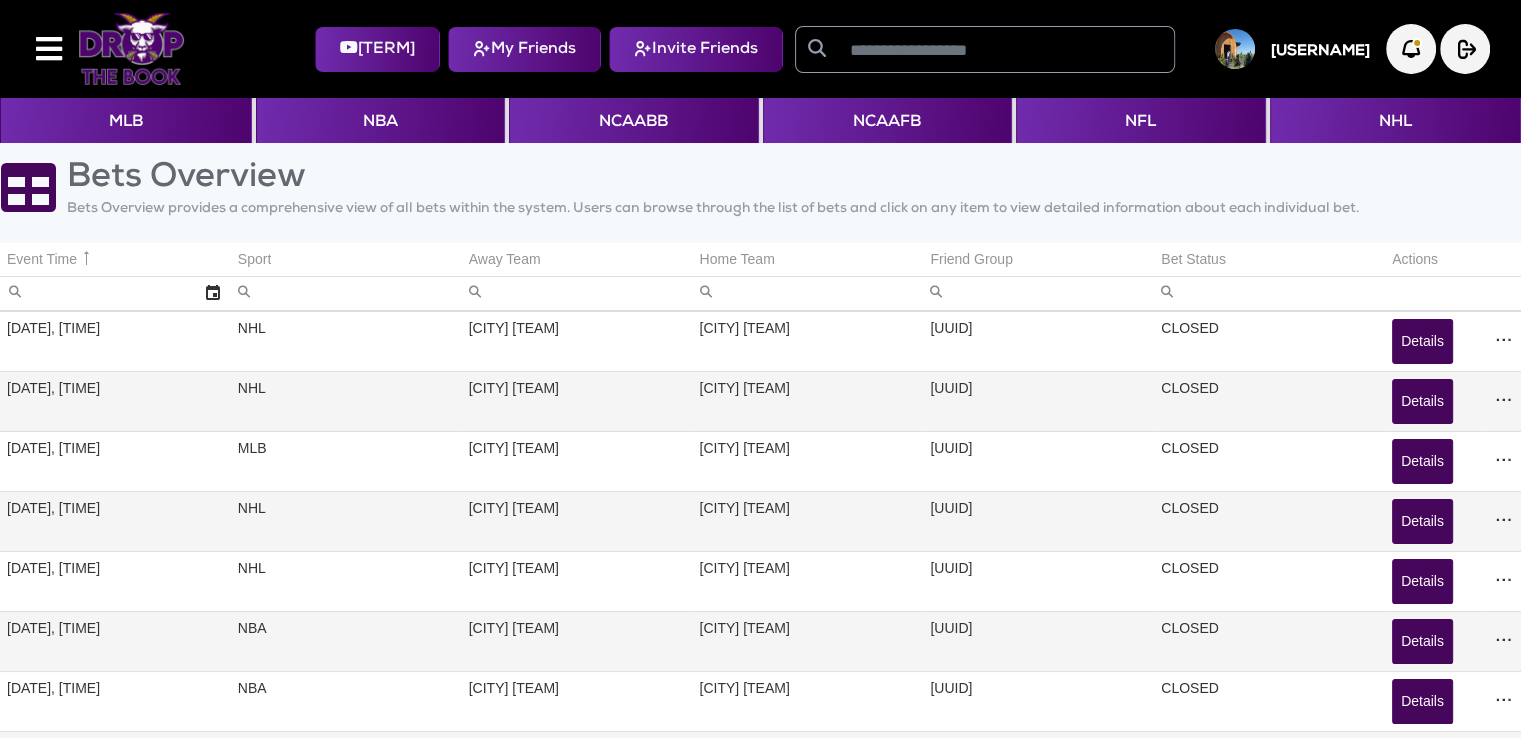 click at bounding box center [87, 258] 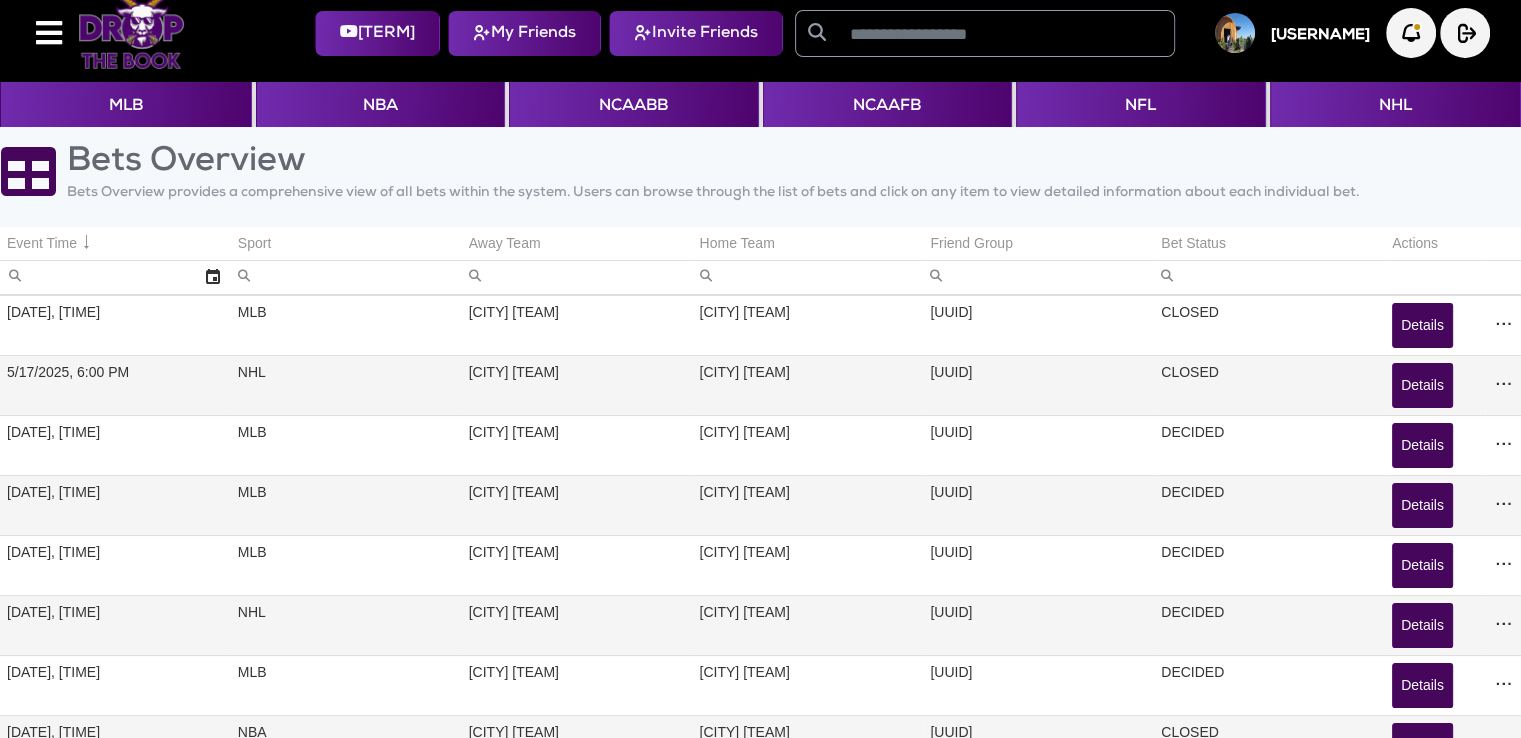 scroll, scrollTop: 0, scrollLeft: 0, axis: both 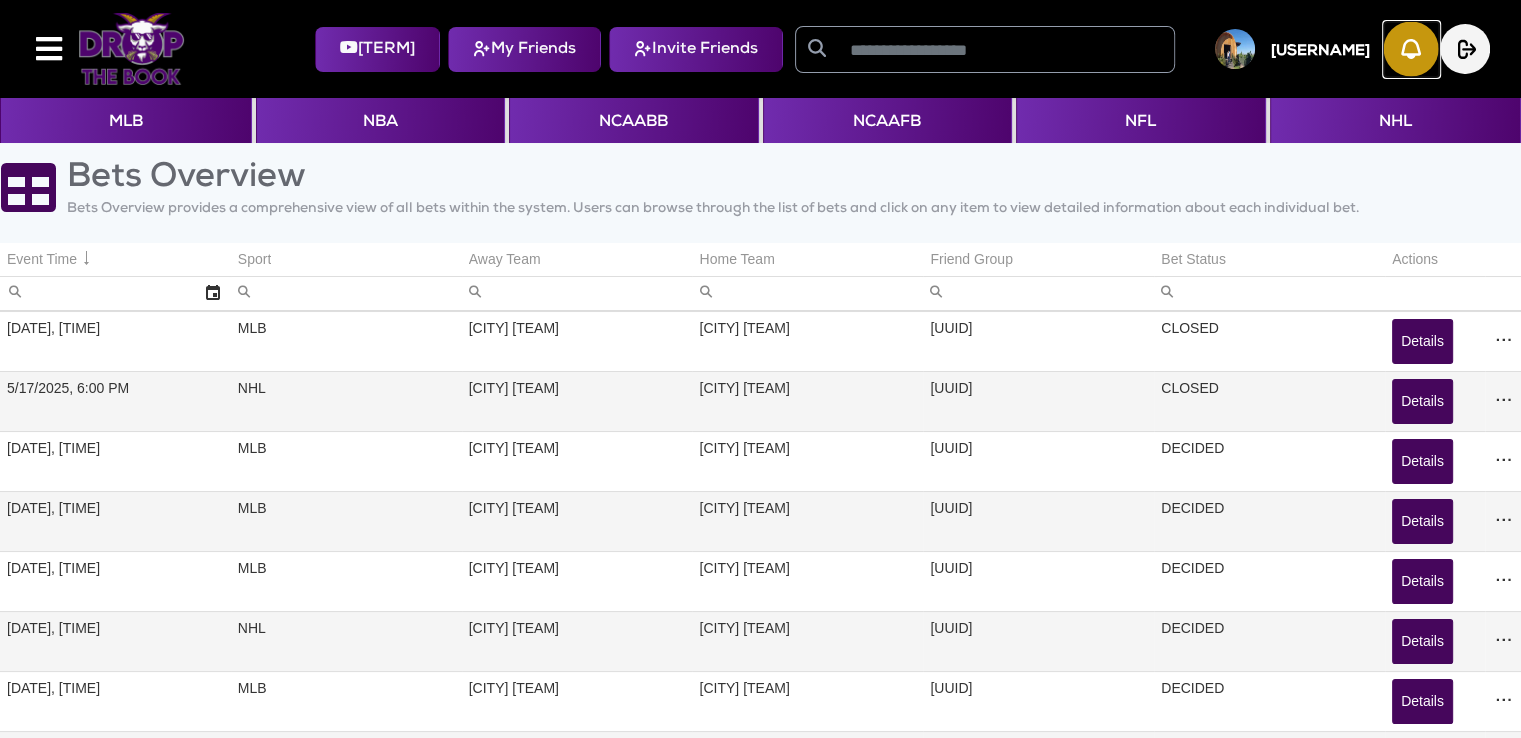 click at bounding box center [1411, 49] 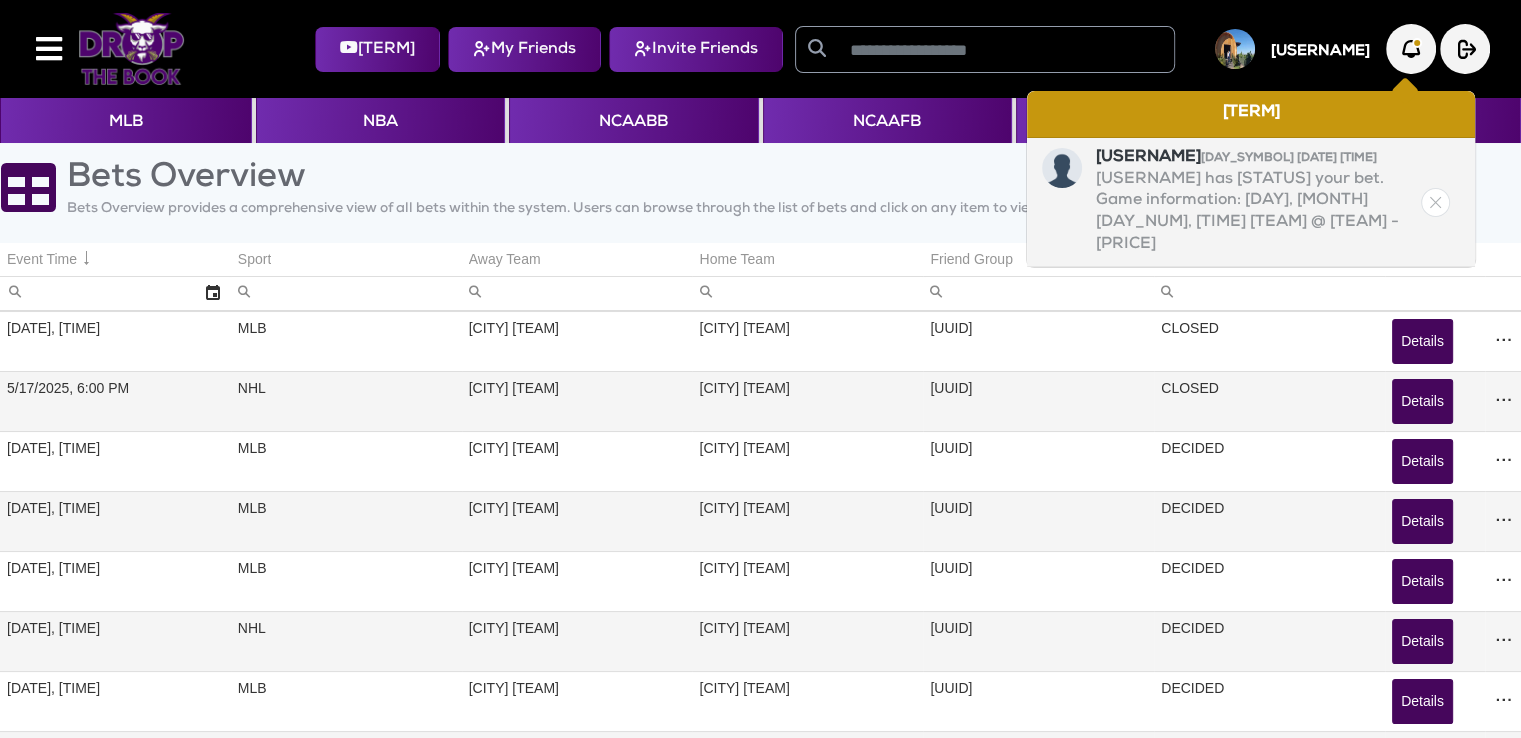 click at bounding box center (1435, 202) 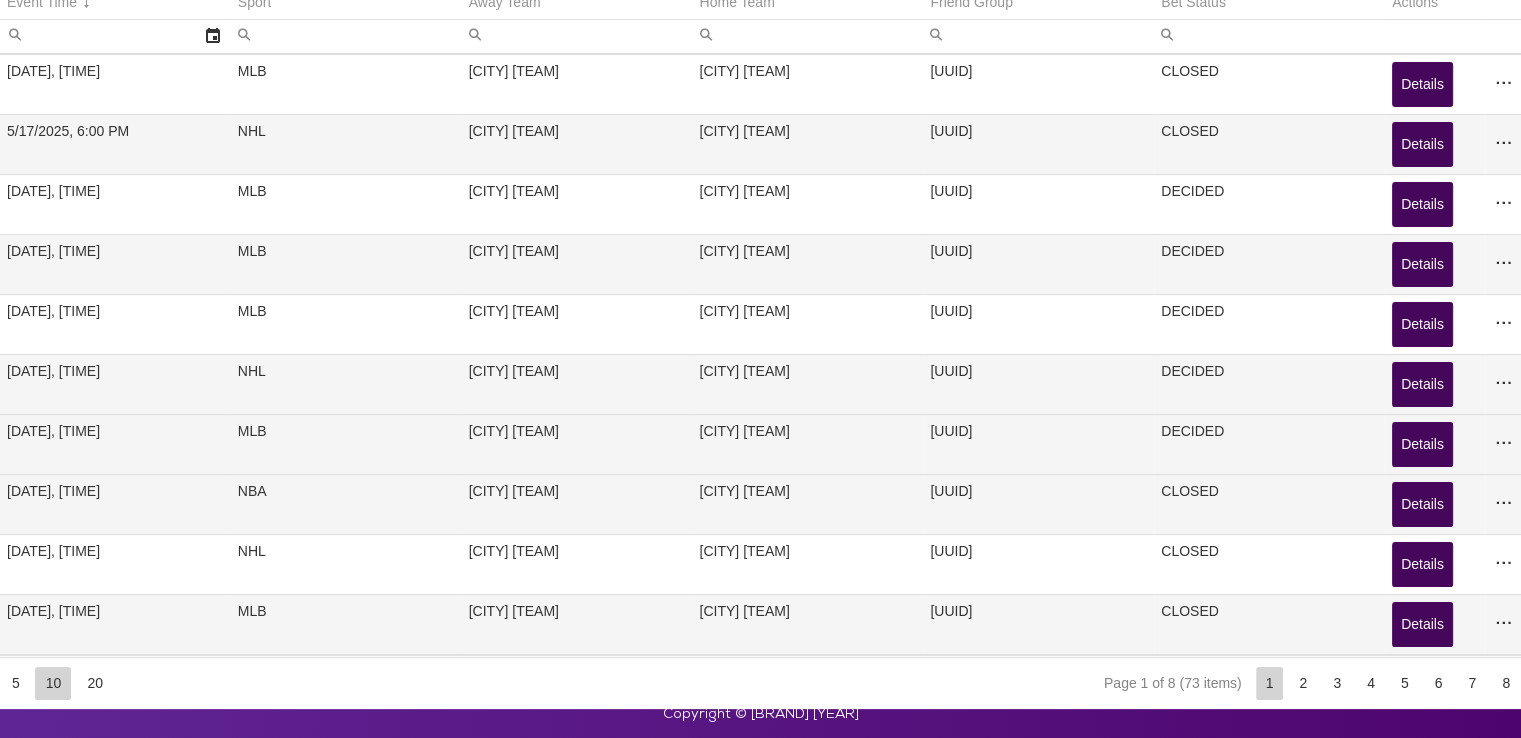 scroll, scrollTop: 0, scrollLeft: 0, axis: both 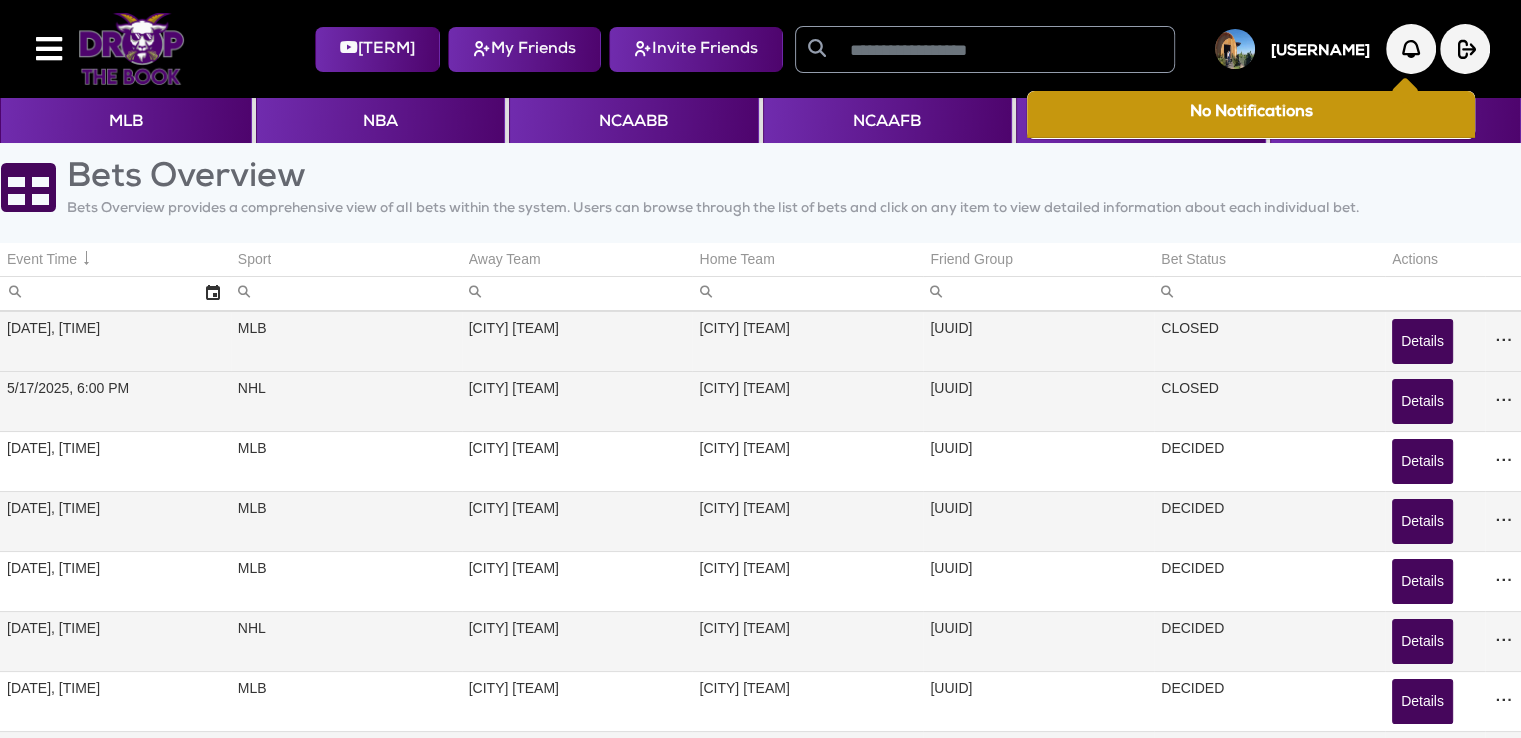 click on "CLOSED" at bounding box center (1269, 342) 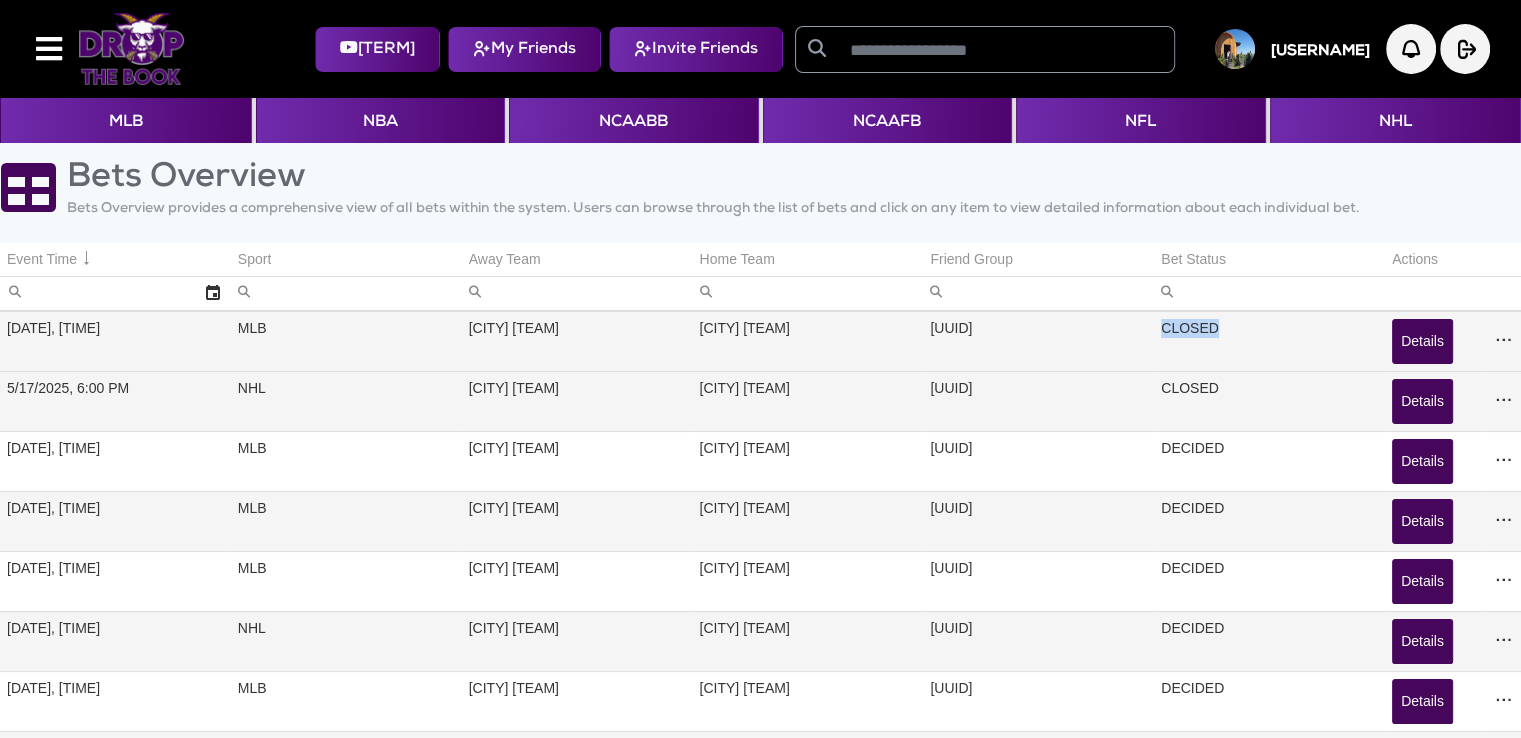 click on "CLOSED" at bounding box center (1269, 342) 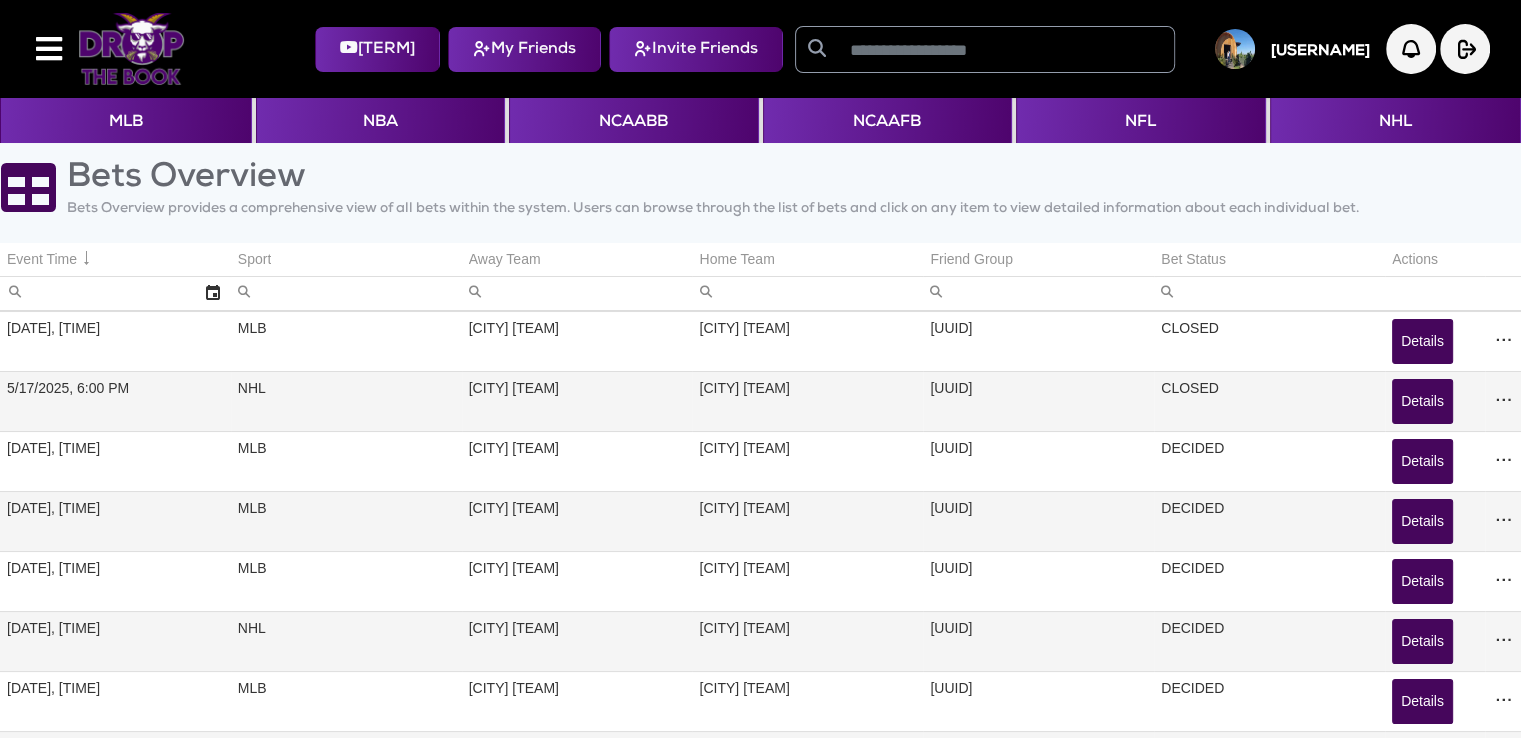 click on "CLOSED" at bounding box center [1269, 401] 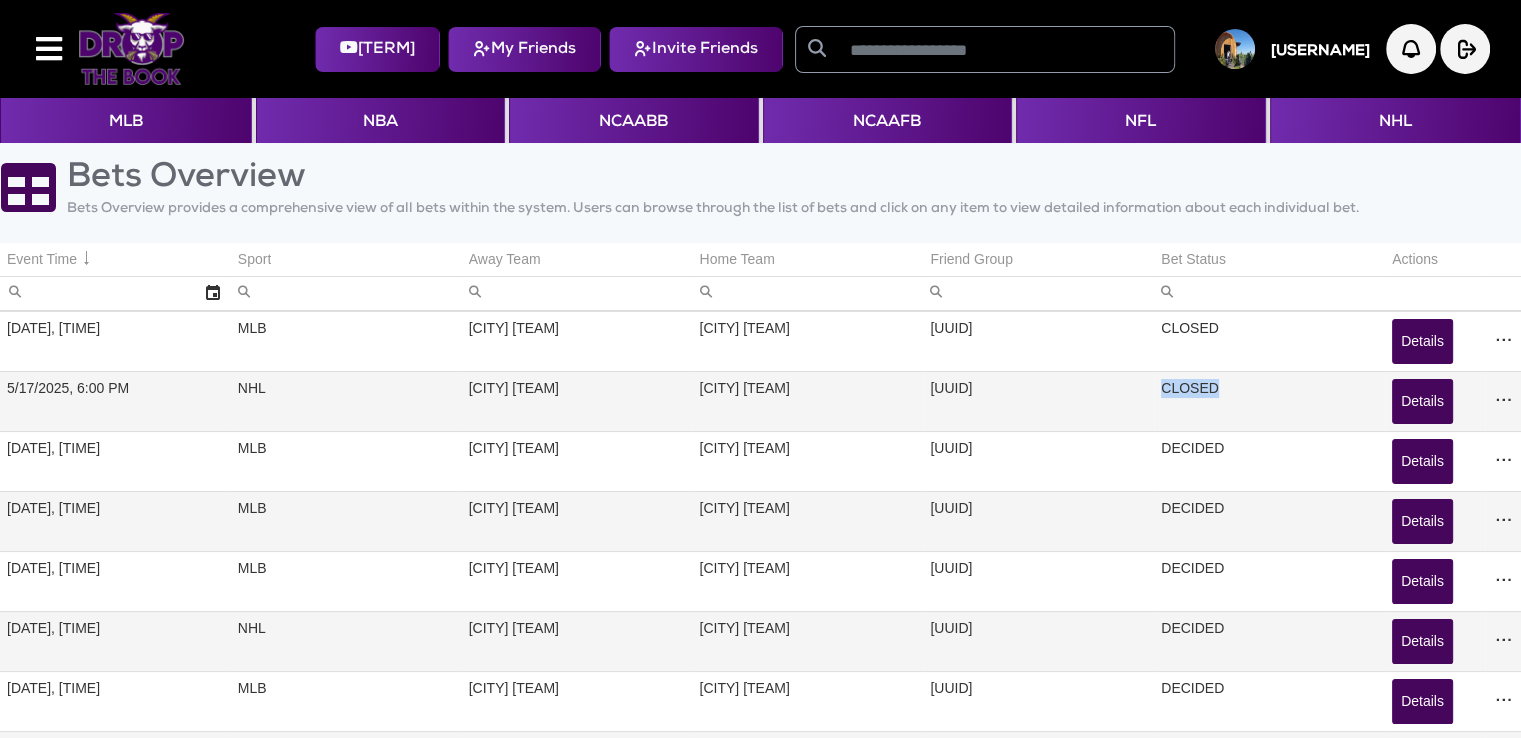 click on "CLOSED" at bounding box center (1269, 401) 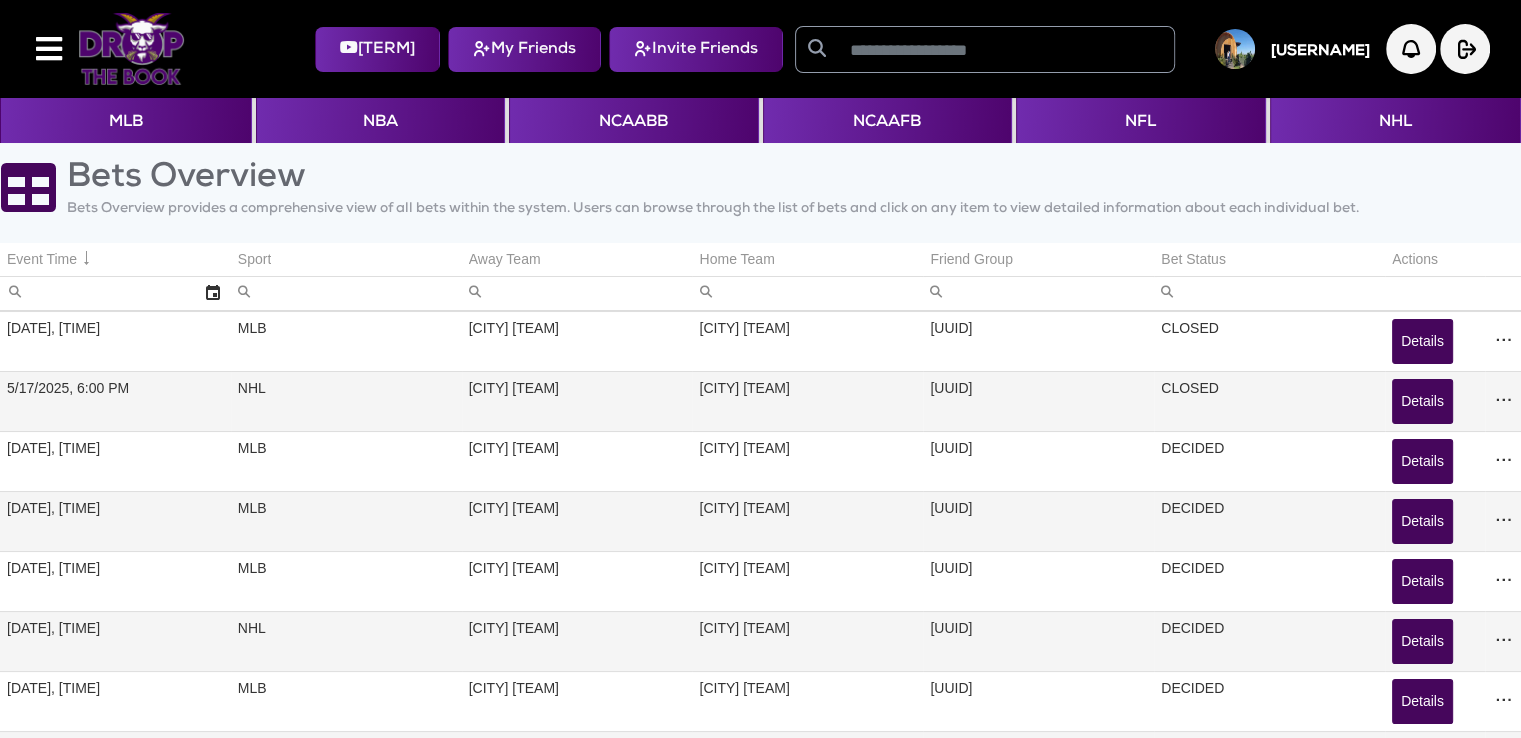 click on "8141ED67-9845-4838-B031-1445B77666EF" at bounding box center (1038, 401) 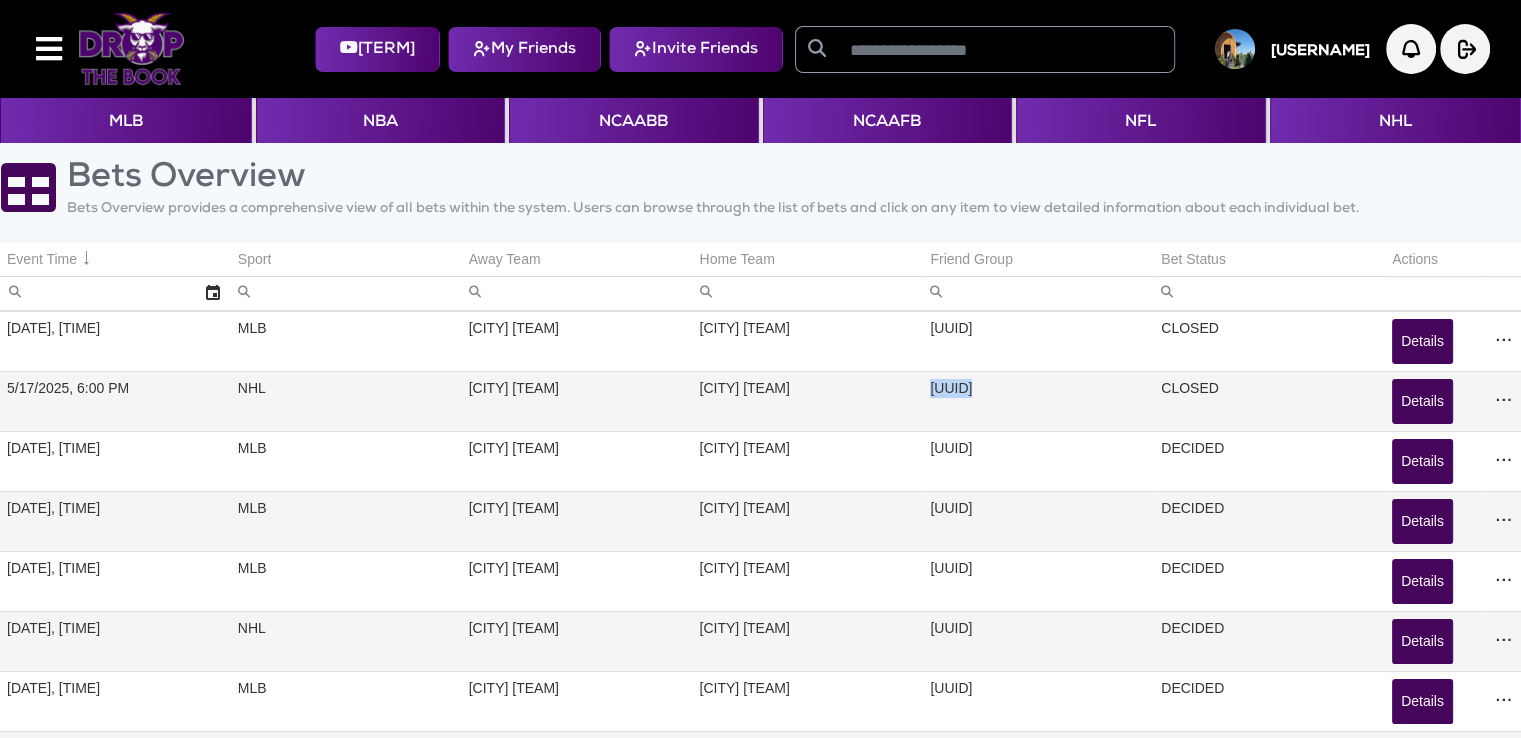 click on "8141ED67-9845-4838-B031-1445B77666EF" at bounding box center (1038, 401) 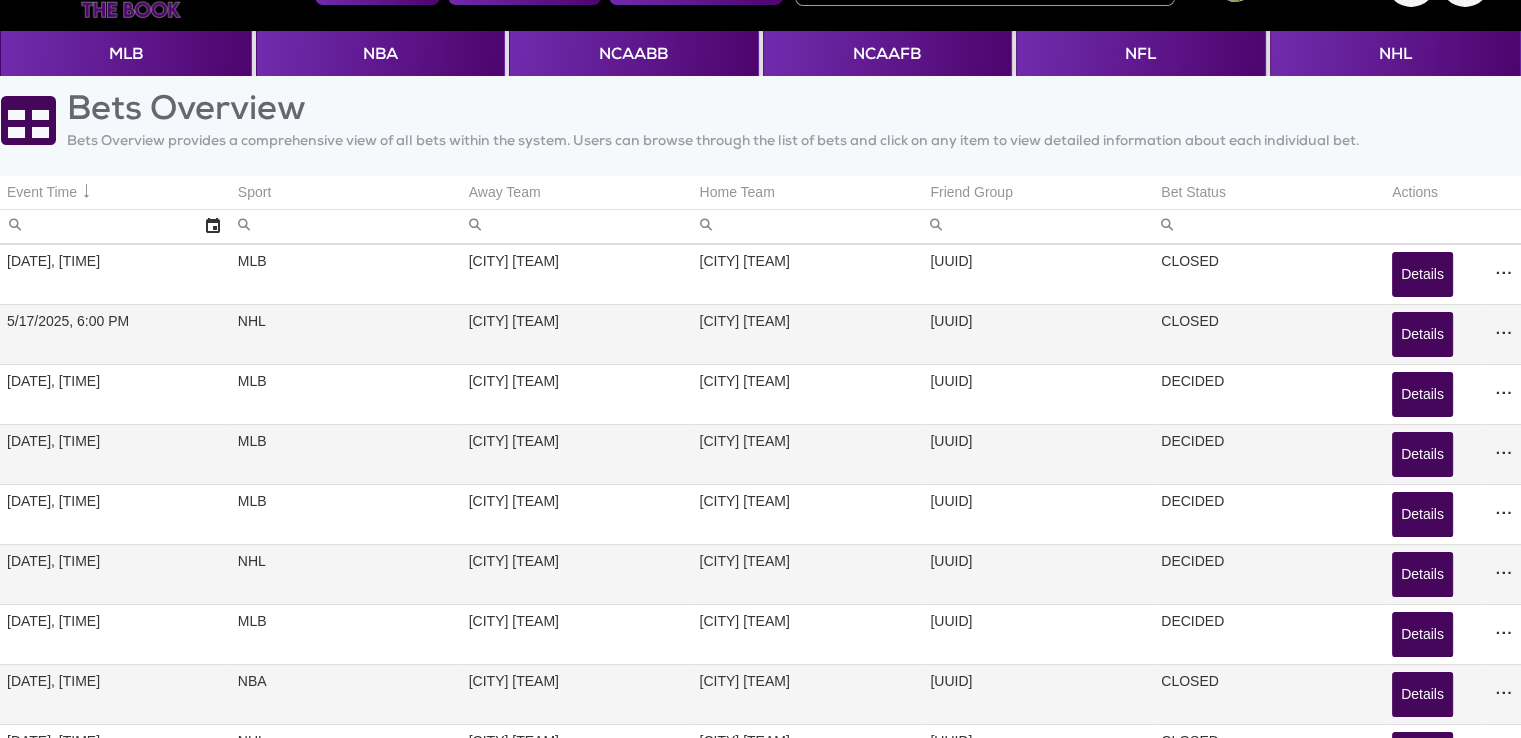 scroll, scrollTop: 0, scrollLeft: 0, axis: both 